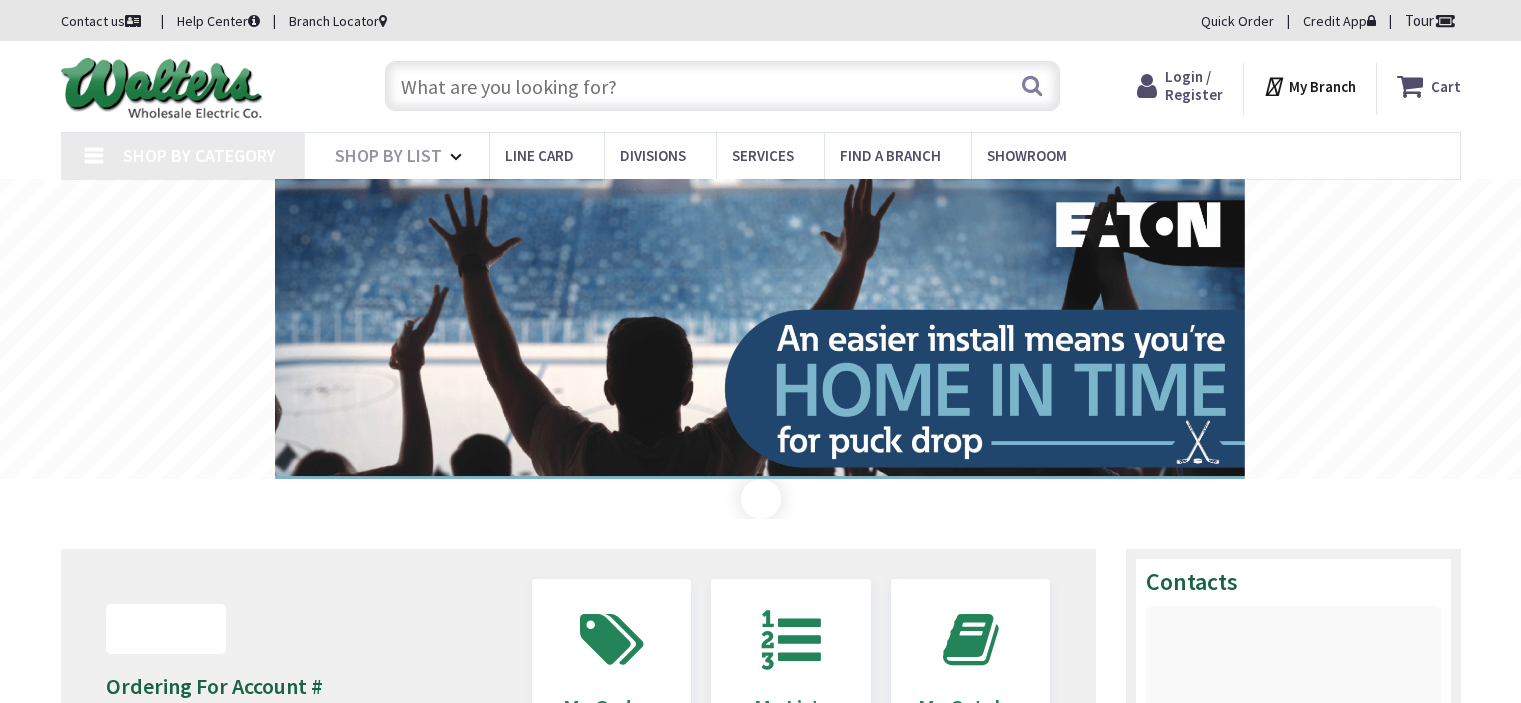 scroll, scrollTop: 0, scrollLeft: 0, axis: both 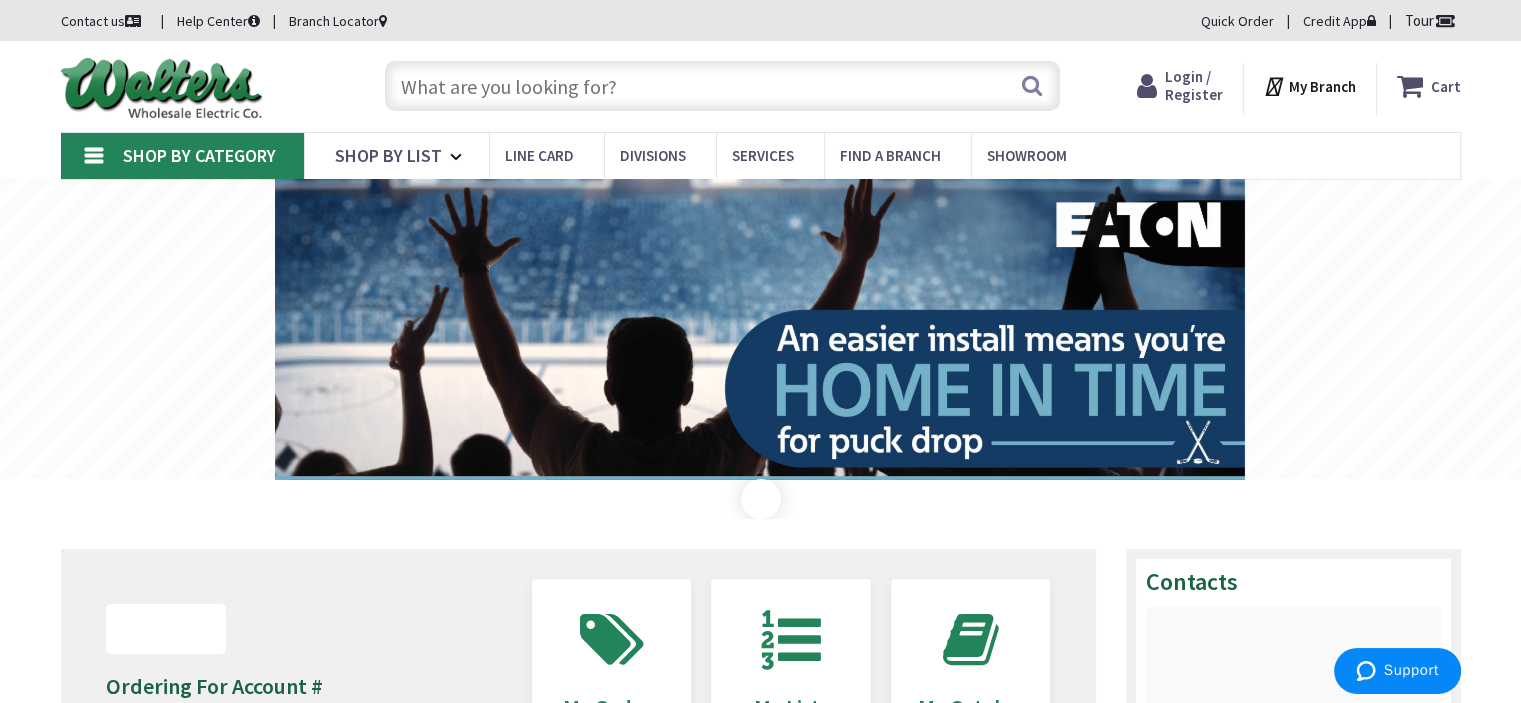 type on "[STREET], [CITY], [STATE], [COUNTRY]" 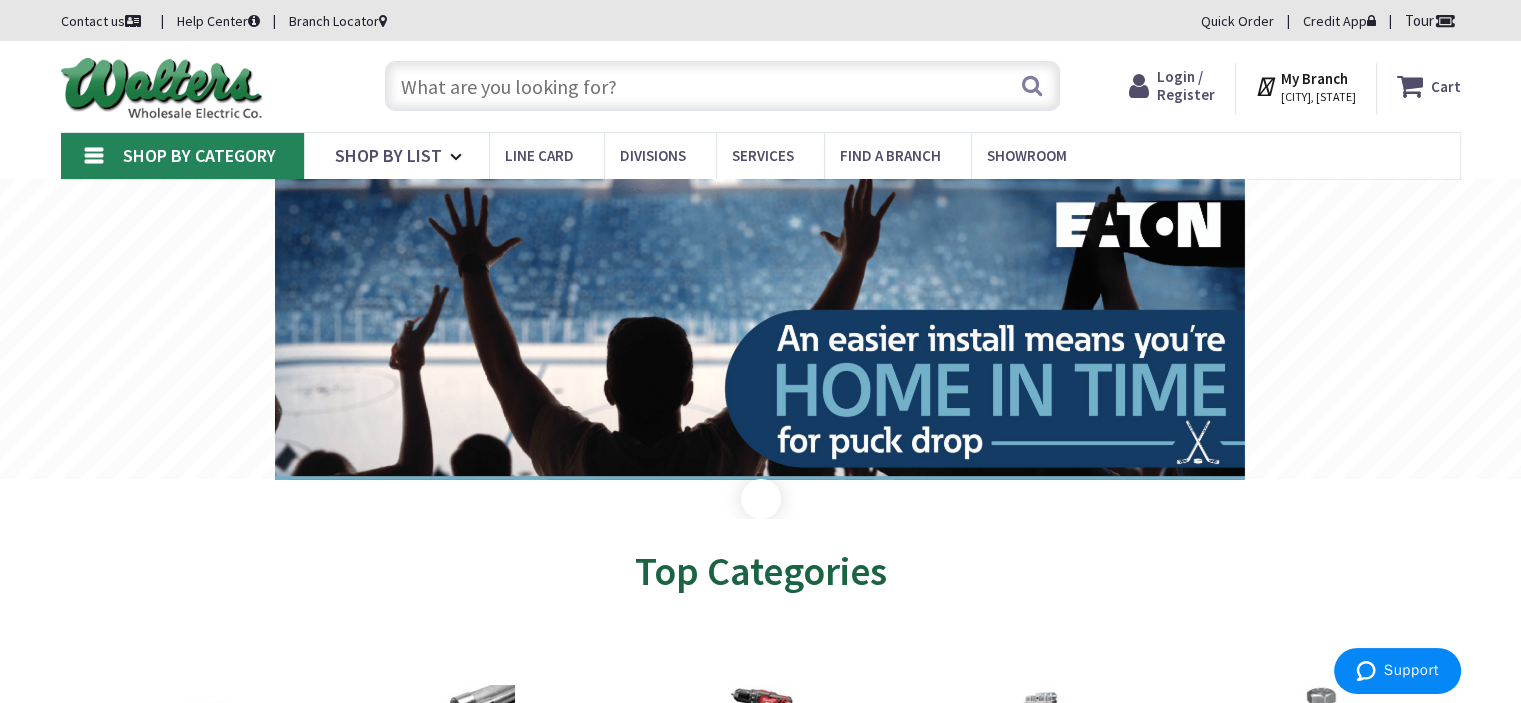 drag, startPoint x: 656, startPoint y: 95, endPoint x: 670, endPoint y: 84, distance: 17.804493 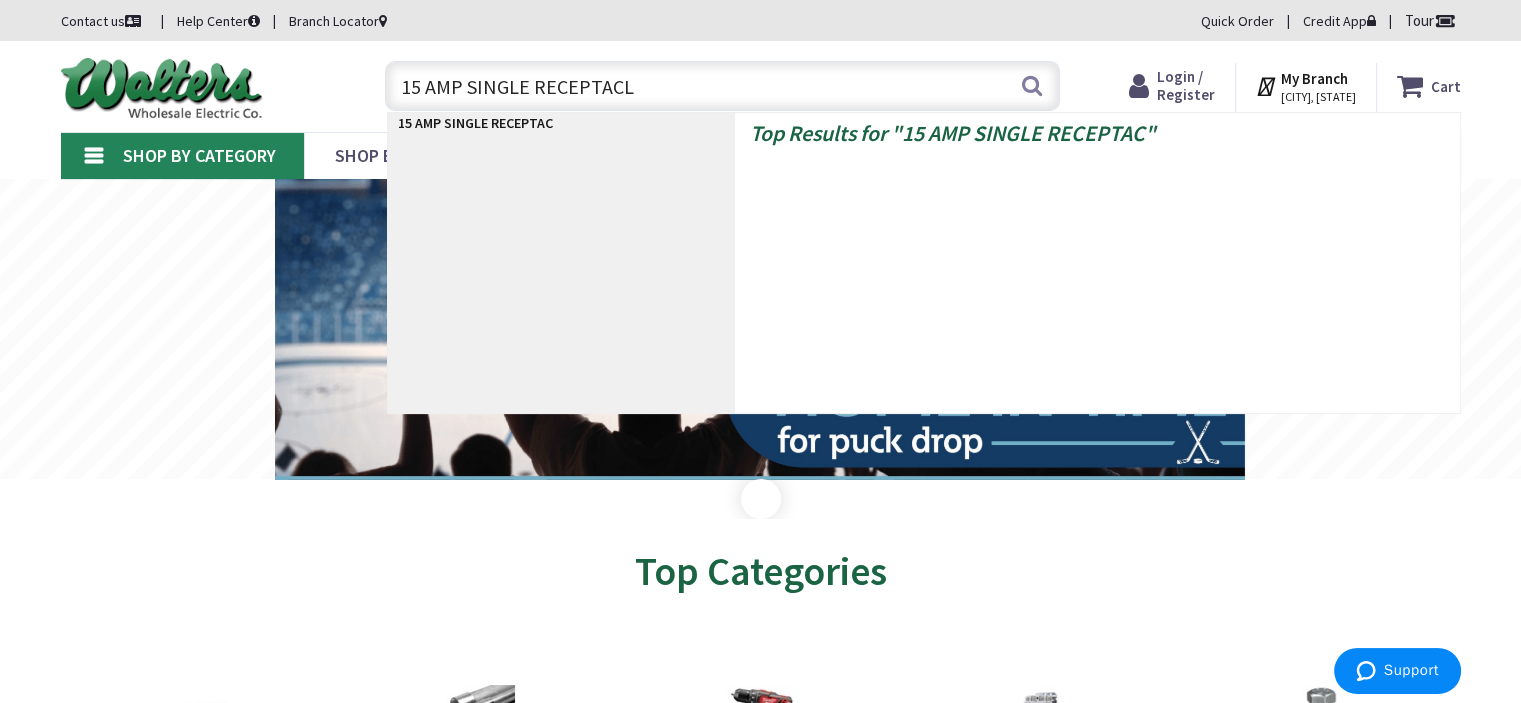 type on "15 AMP SINGLE RECEPTACLE" 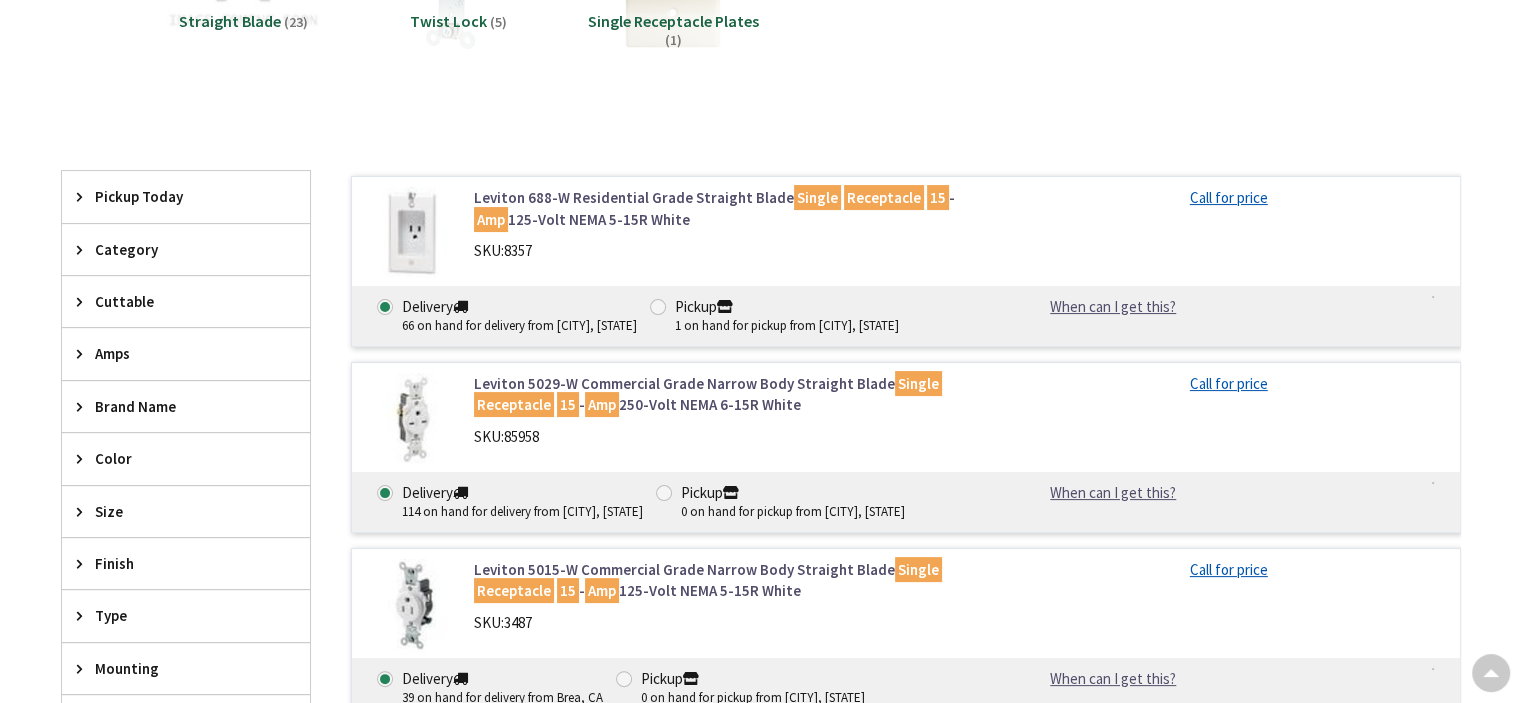 scroll, scrollTop: 300, scrollLeft: 0, axis: vertical 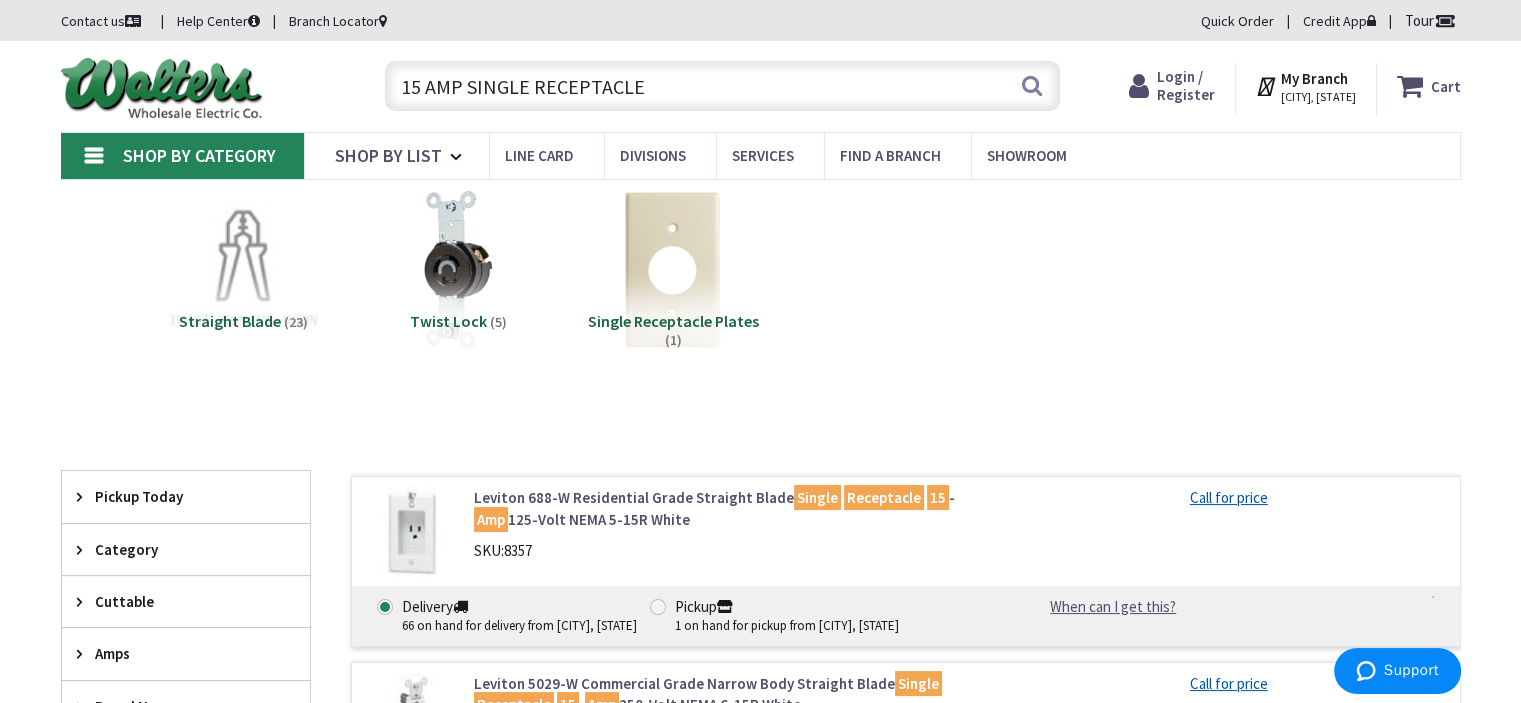 click on "15 AMP SINGLE RECEPTACLE" at bounding box center [722, 86] 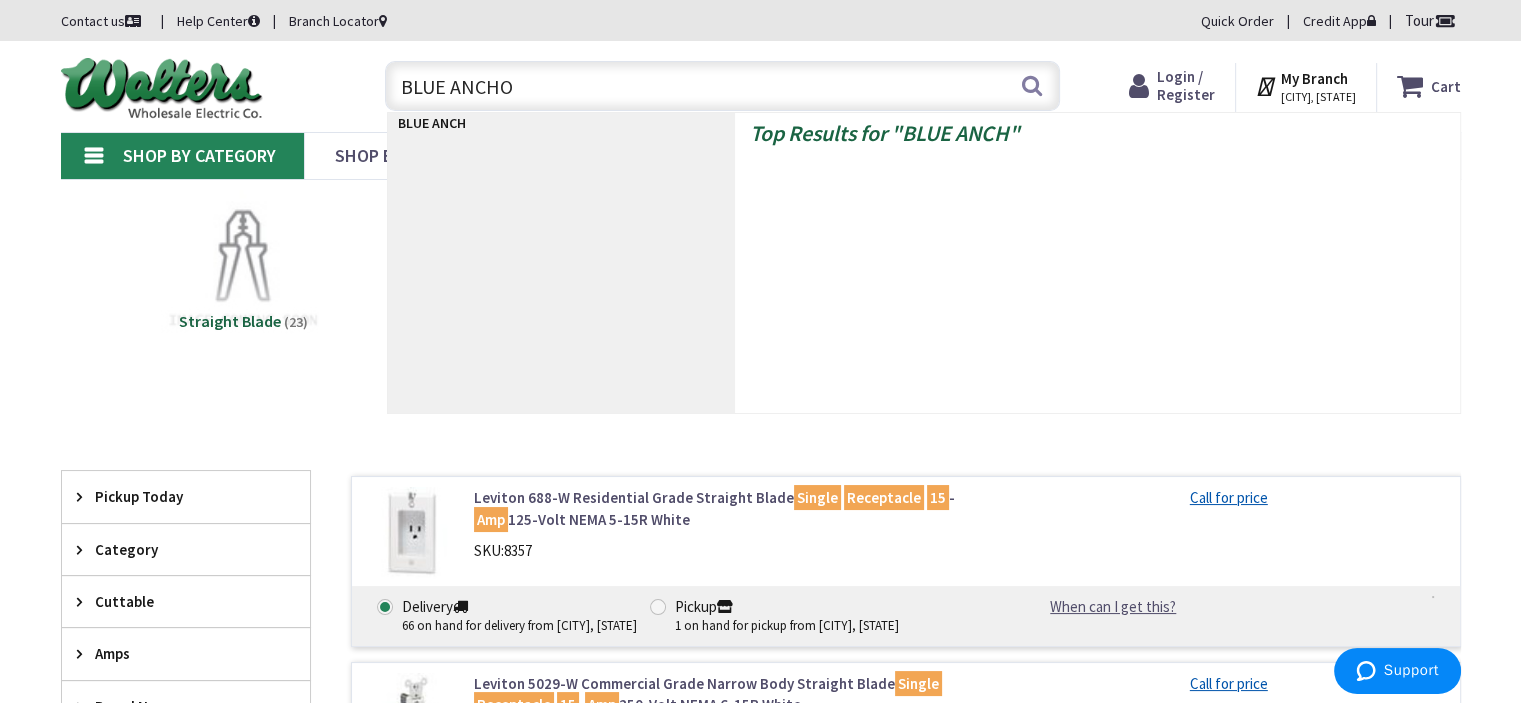 type on "BLUE ANCHOR" 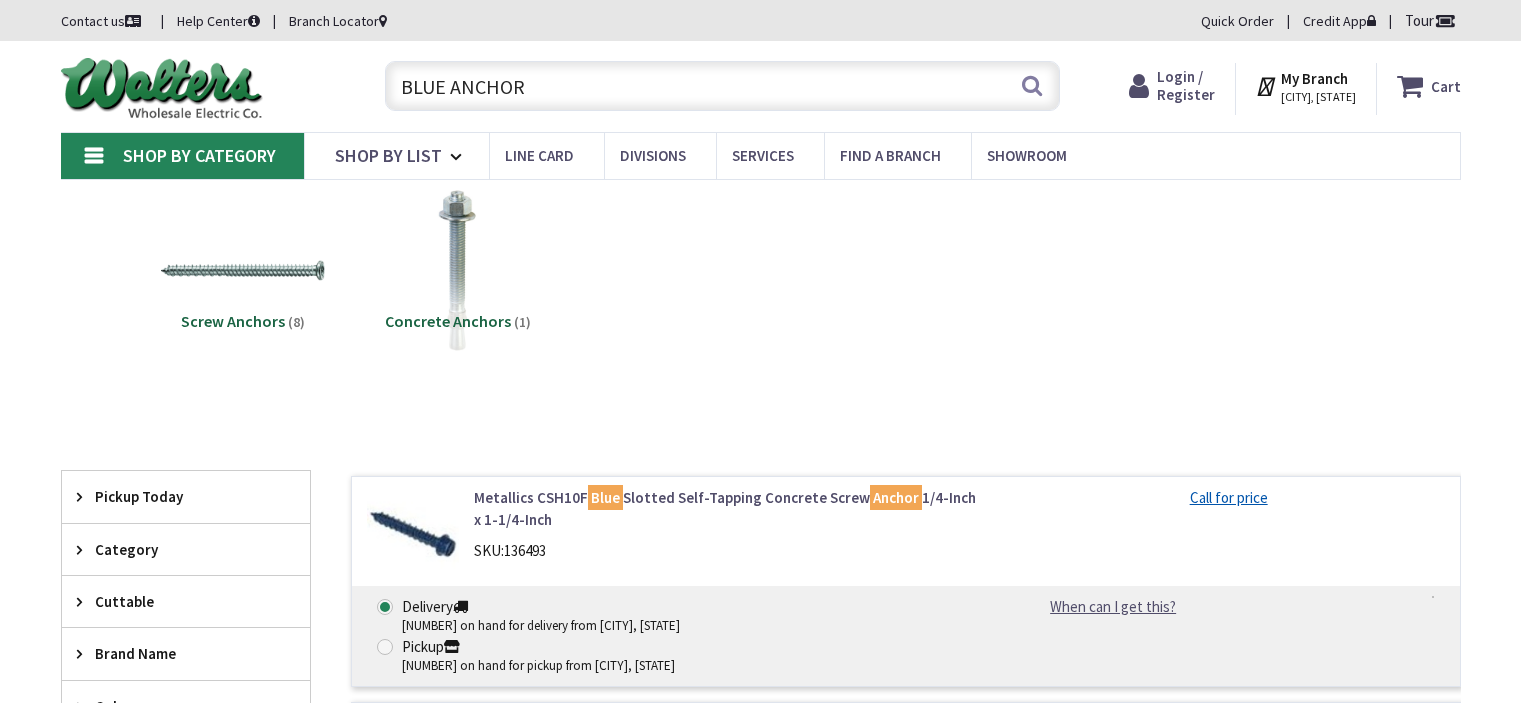 scroll, scrollTop: 0, scrollLeft: 0, axis: both 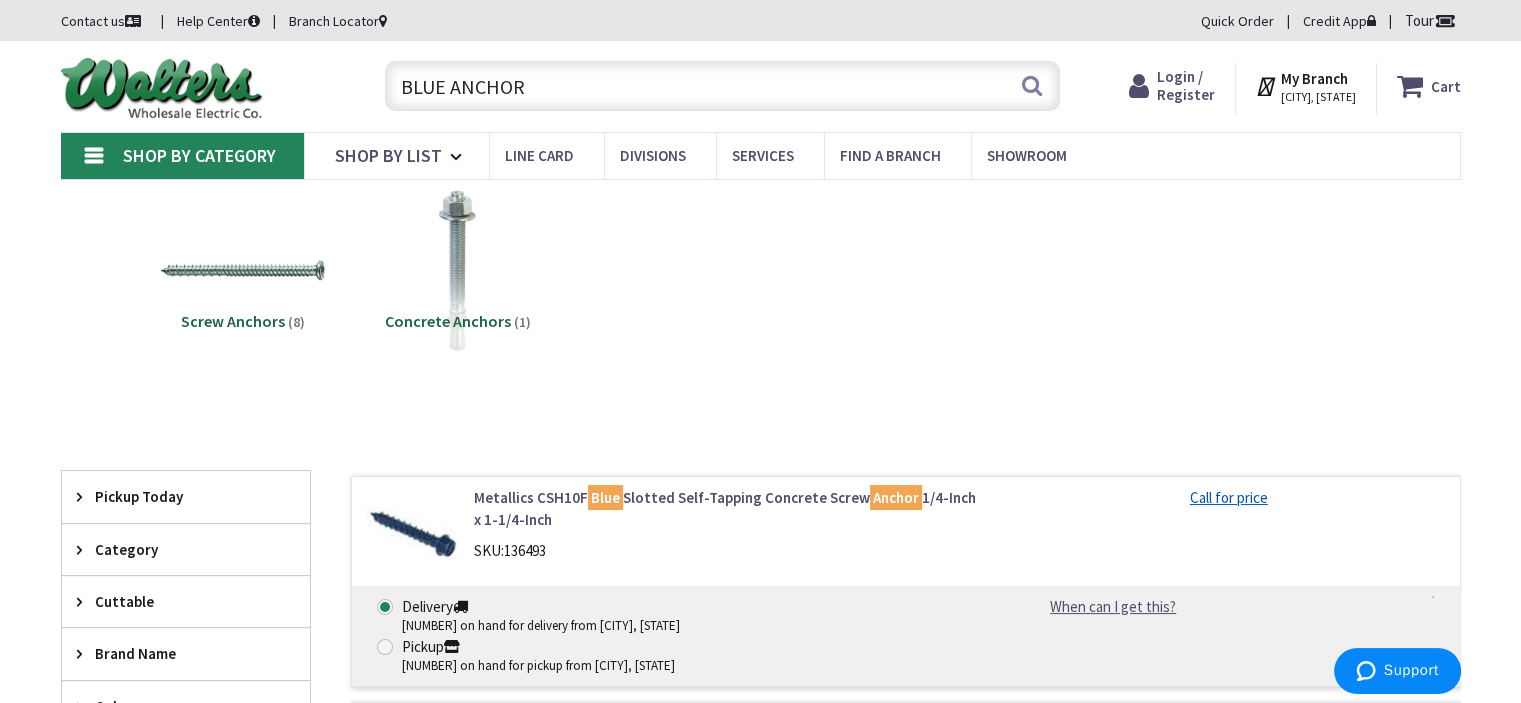 click on "Login / Register" at bounding box center [1186, 85] 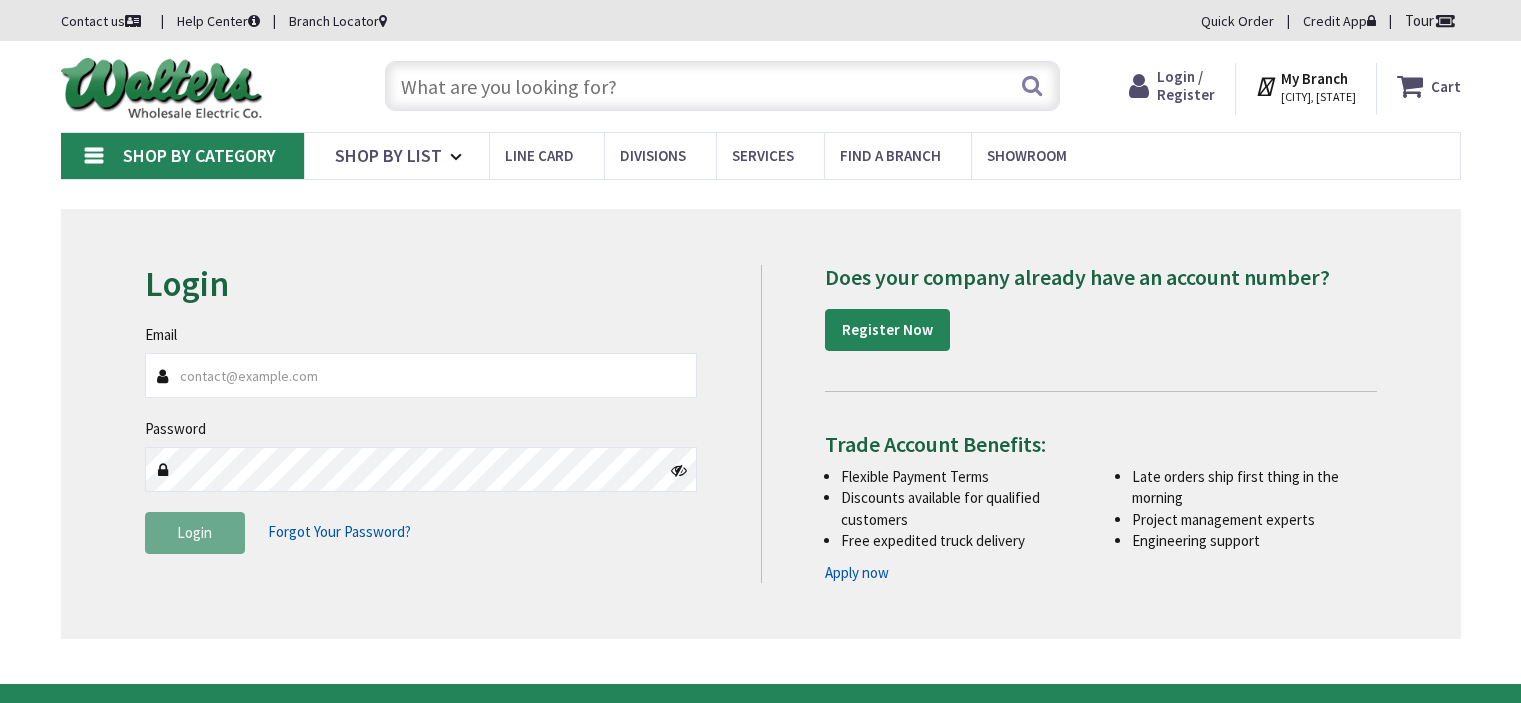 scroll, scrollTop: 0, scrollLeft: 0, axis: both 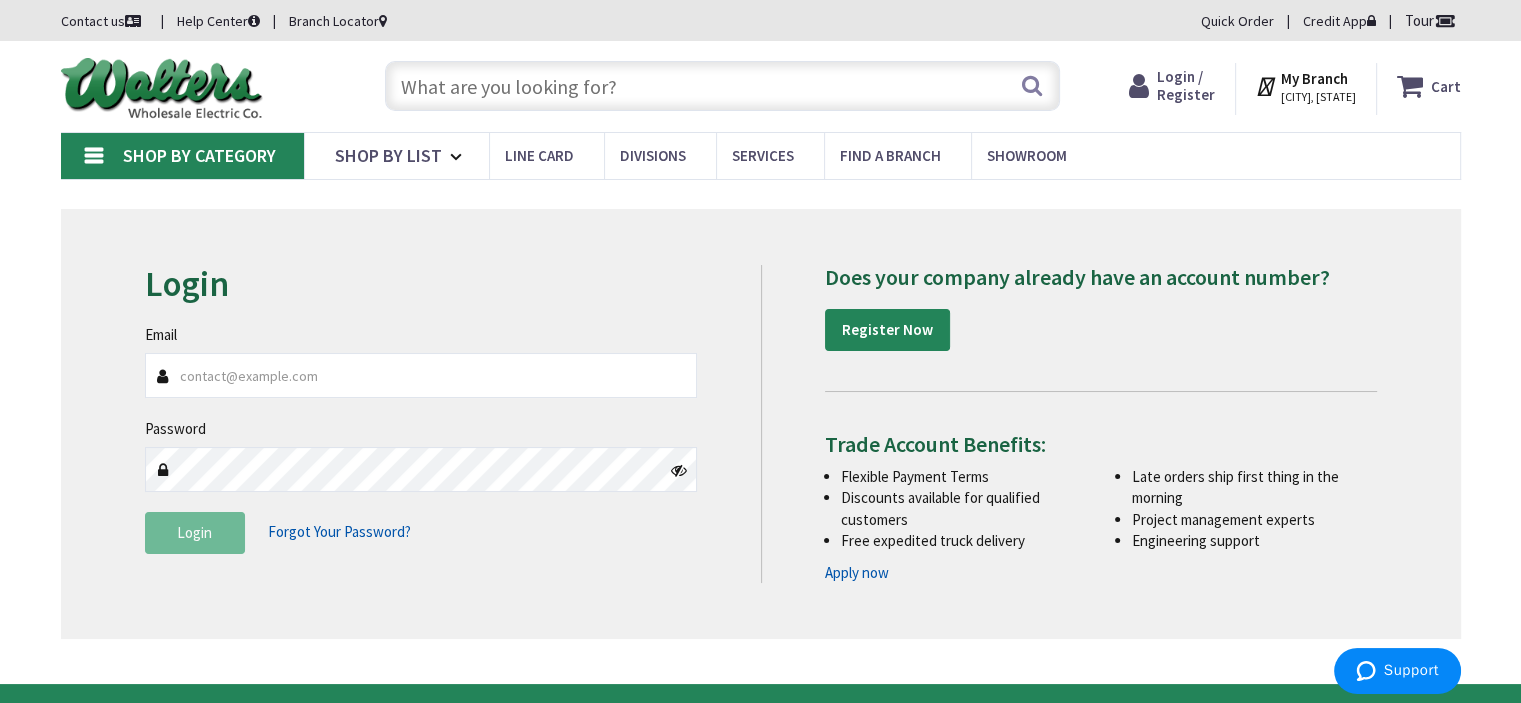 type on "lgonzalez@ryecompany.com" 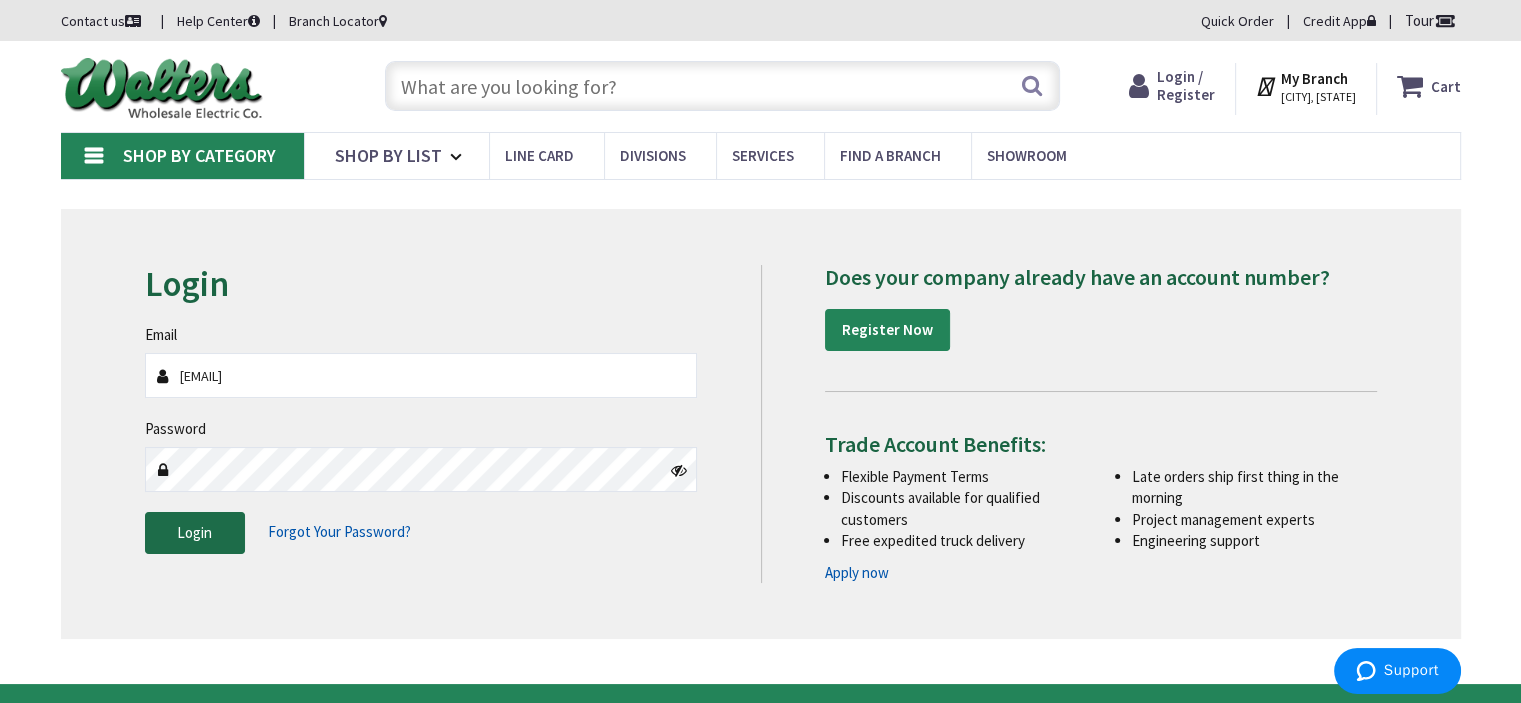 click on "Login" at bounding box center (195, 533) 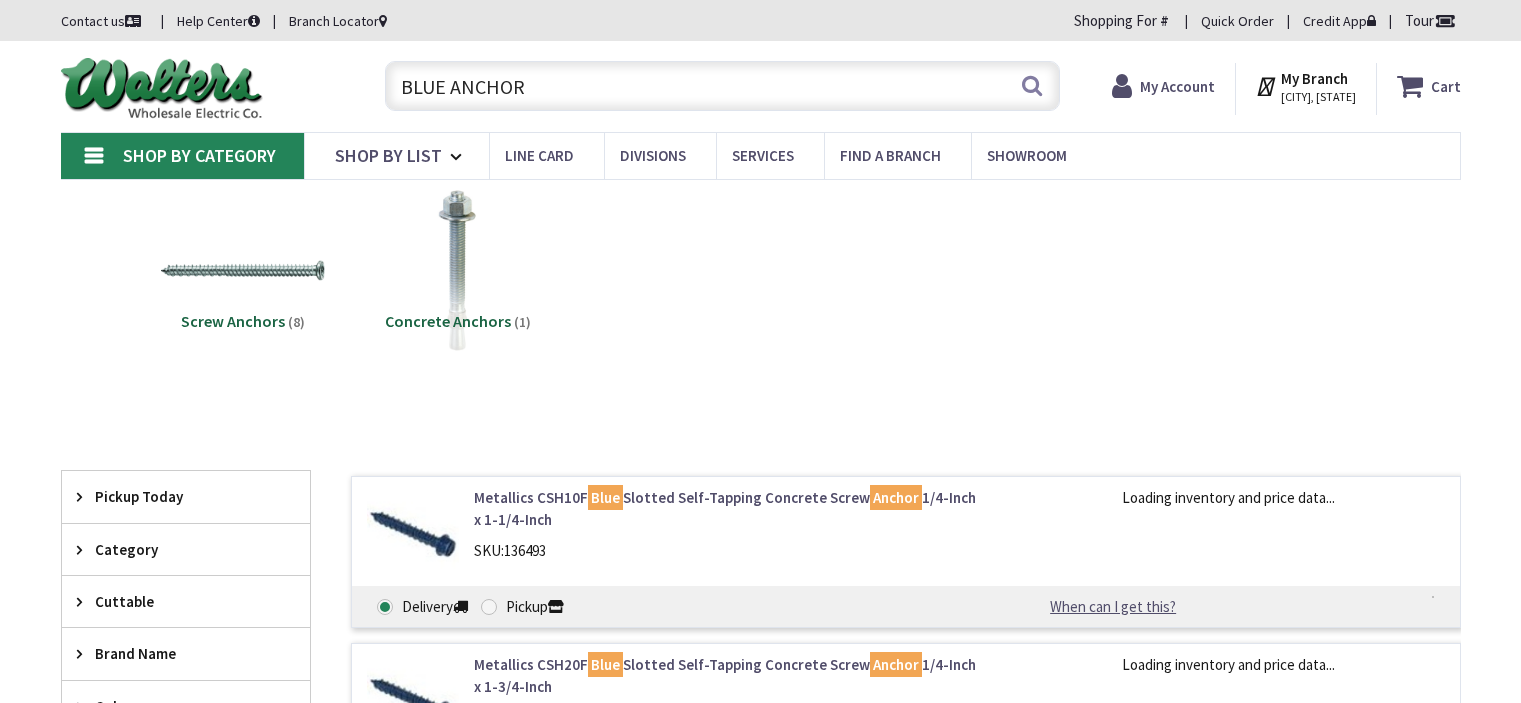 scroll, scrollTop: 0, scrollLeft: 0, axis: both 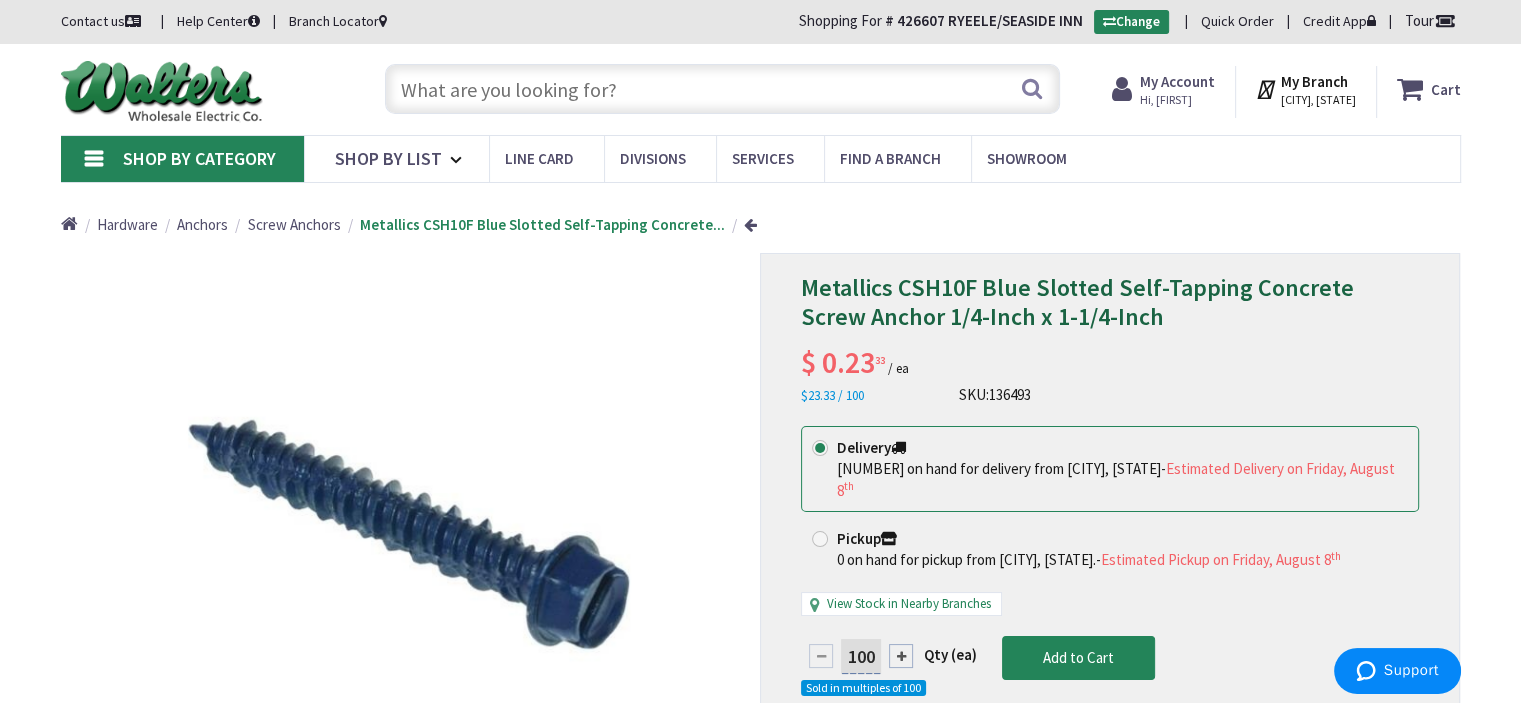 click at bounding box center [722, 89] 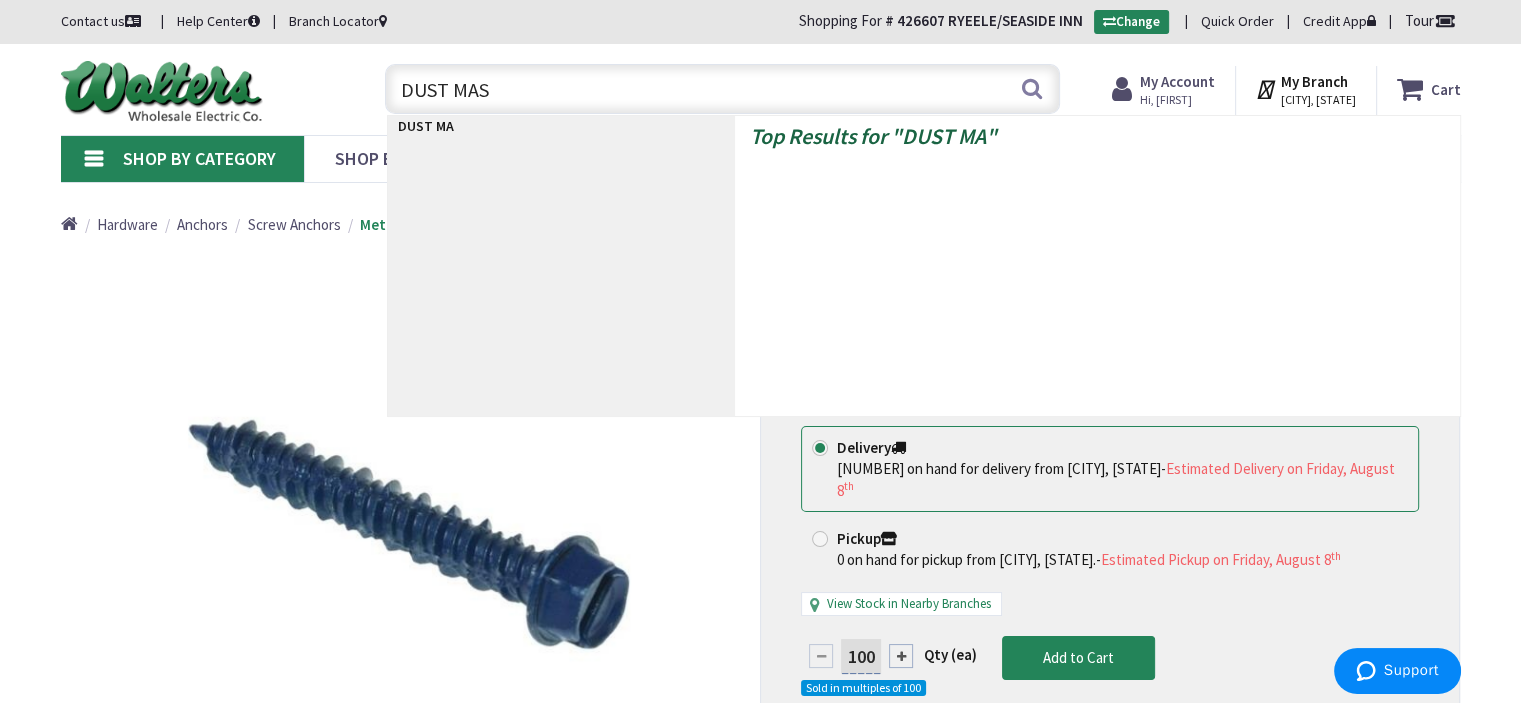 type on "DUST MASK" 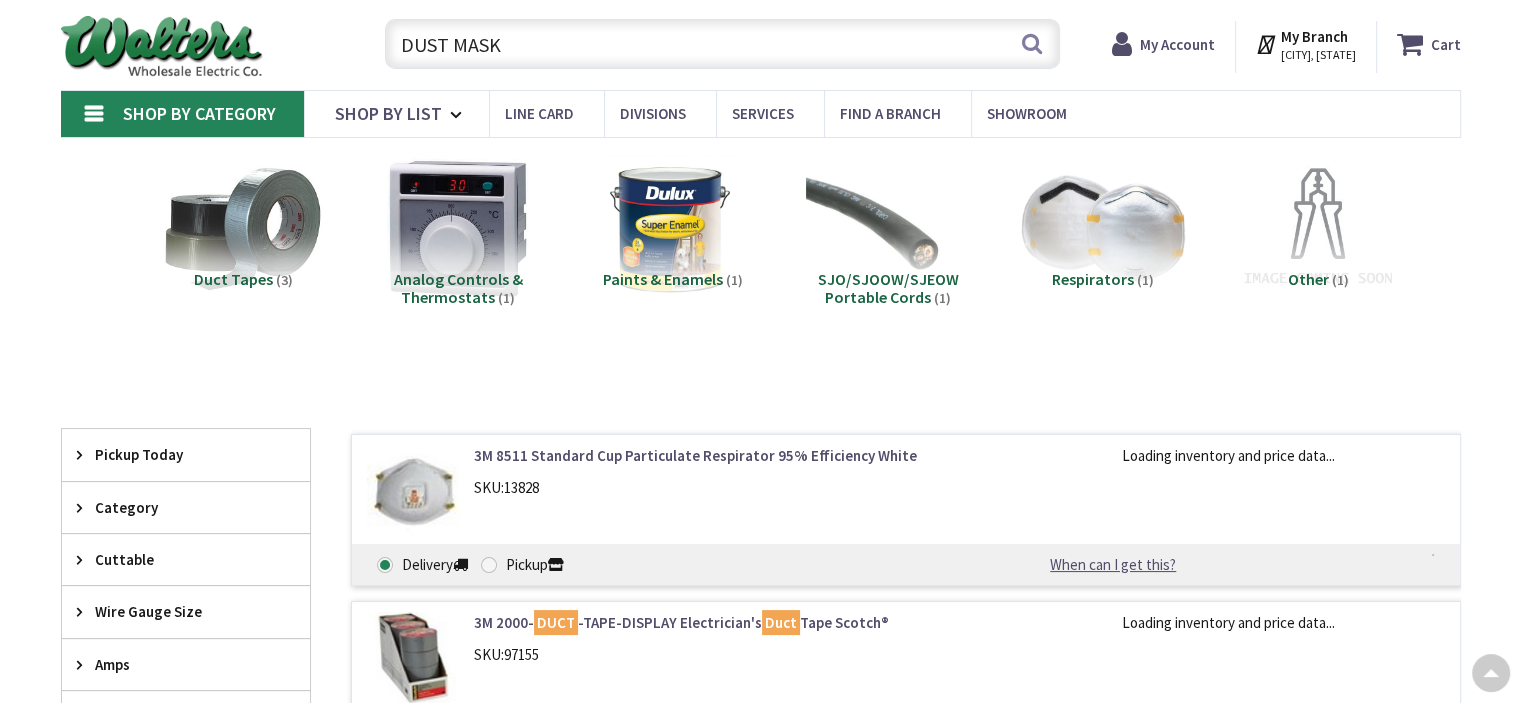 scroll, scrollTop: 200, scrollLeft: 0, axis: vertical 